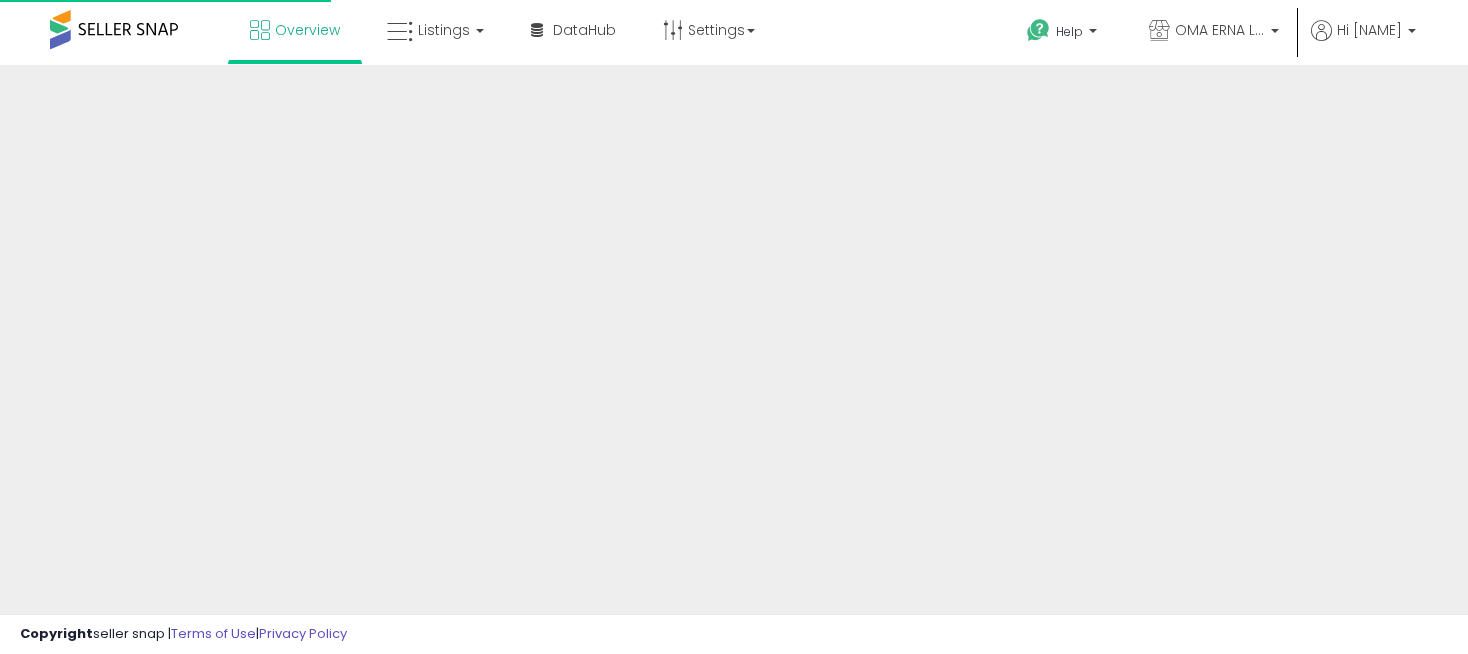 scroll, scrollTop: 0, scrollLeft: 0, axis: both 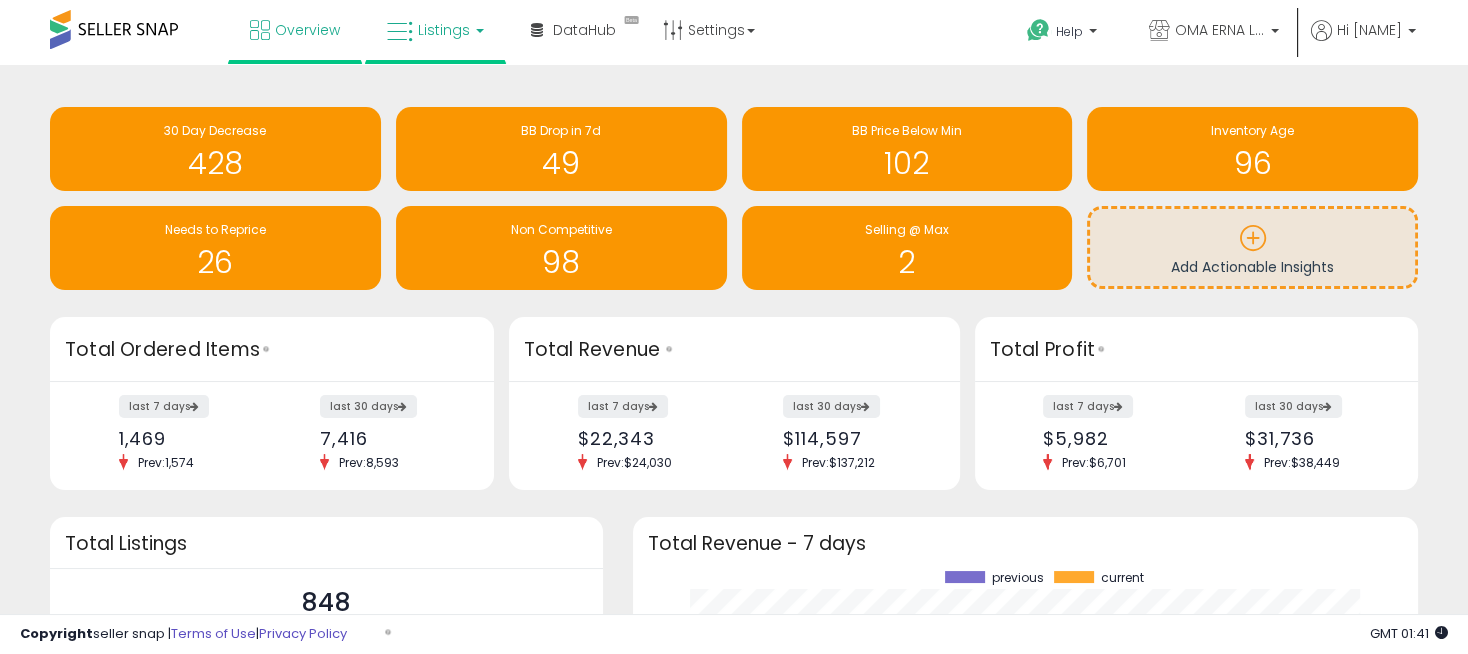 click on "Listings" at bounding box center [435, 30] 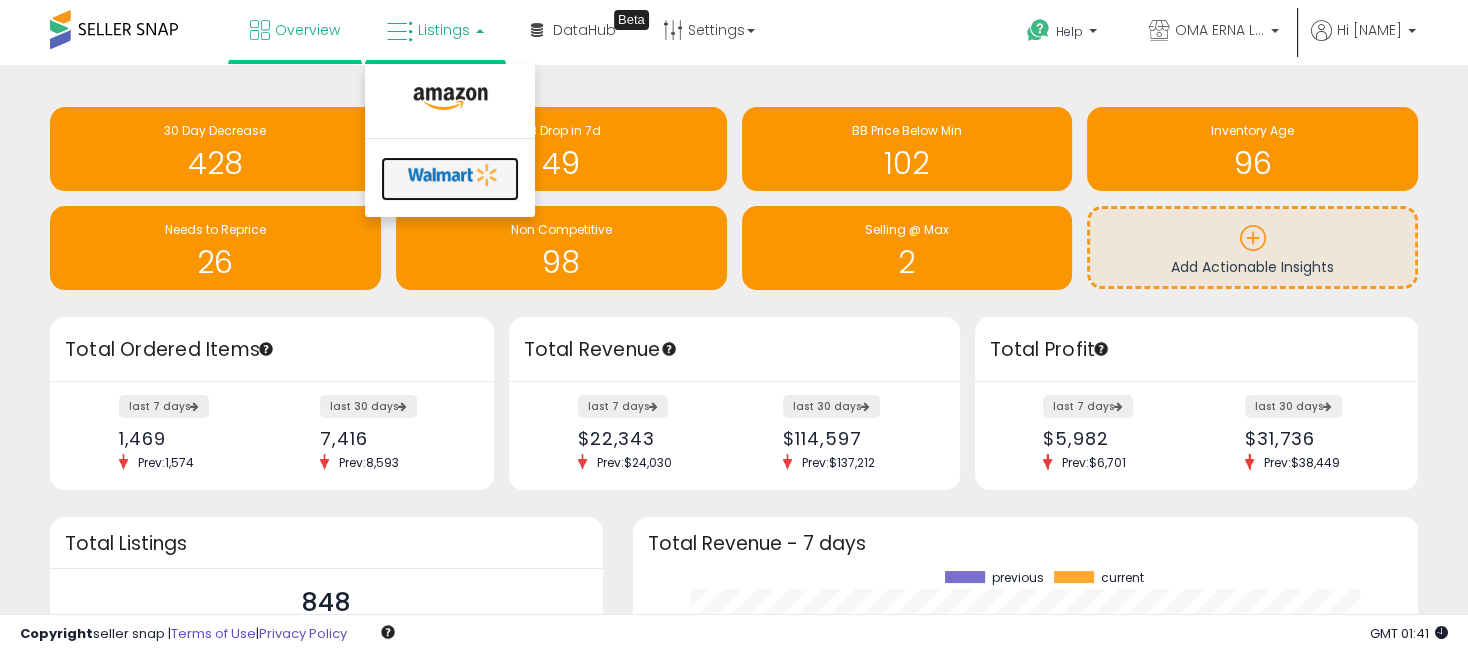 click at bounding box center [453, 175] 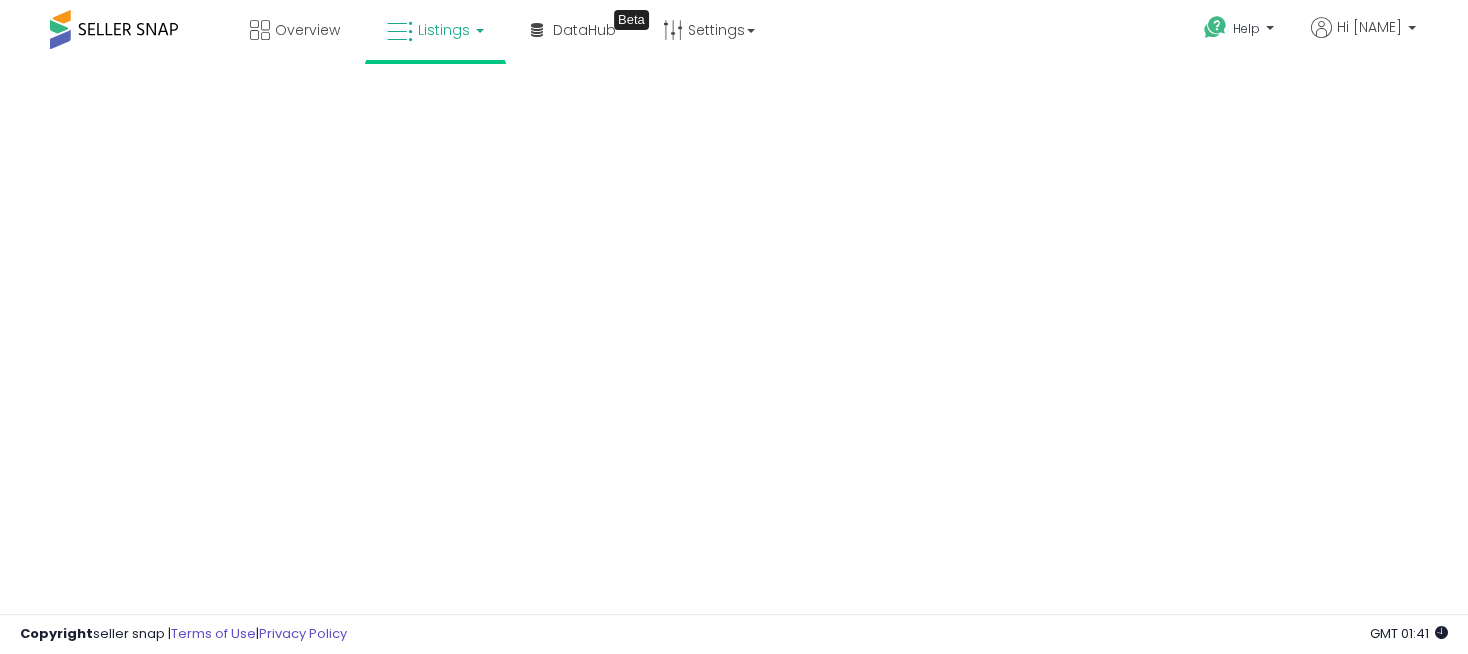 scroll, scrollTop: 0, scrollLeft: 0, axis: both 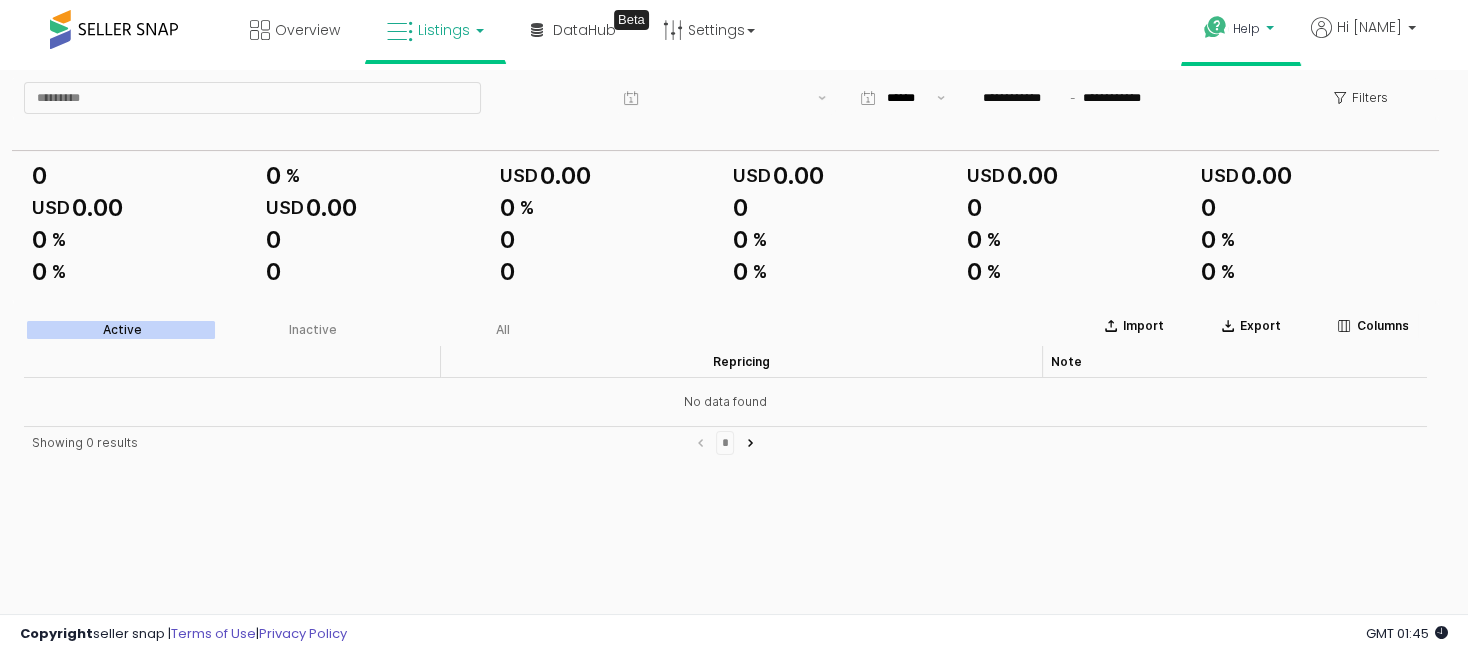 click at bounding box center (1215, 27) 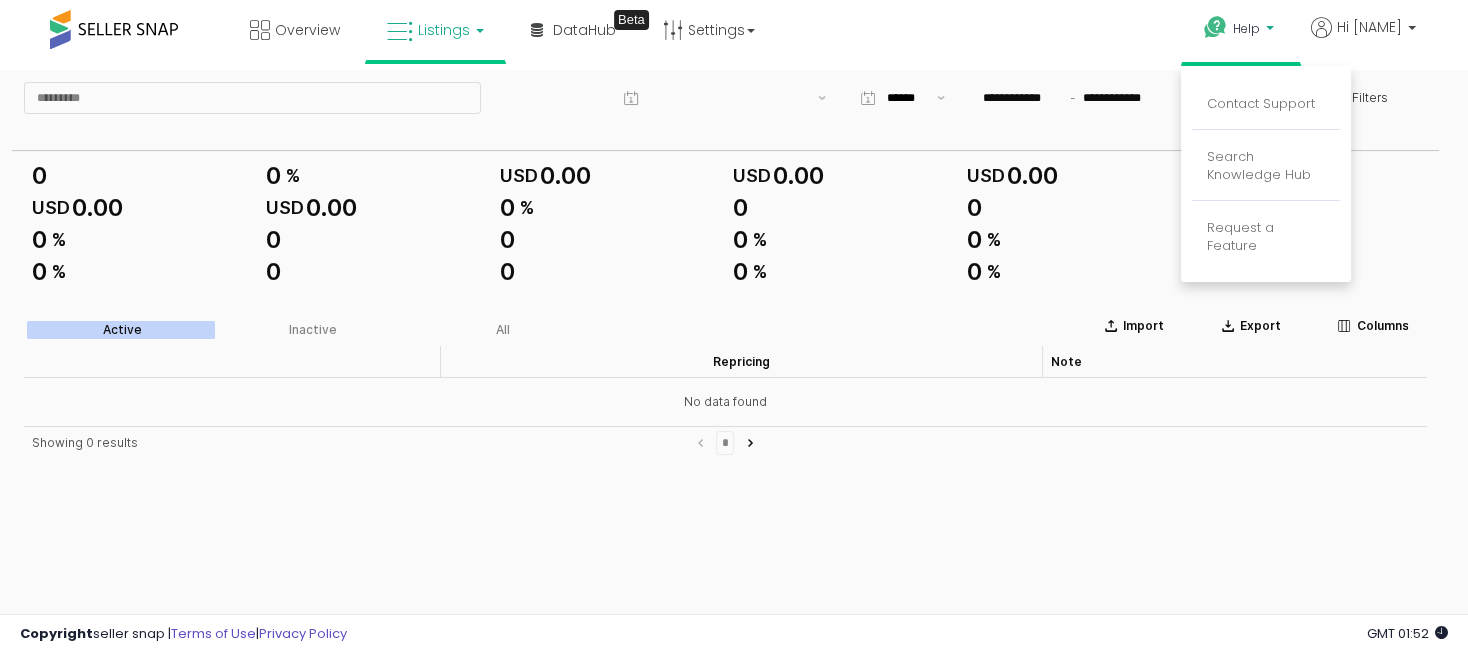 click on "0 %" at bounding box center [1076, 274] 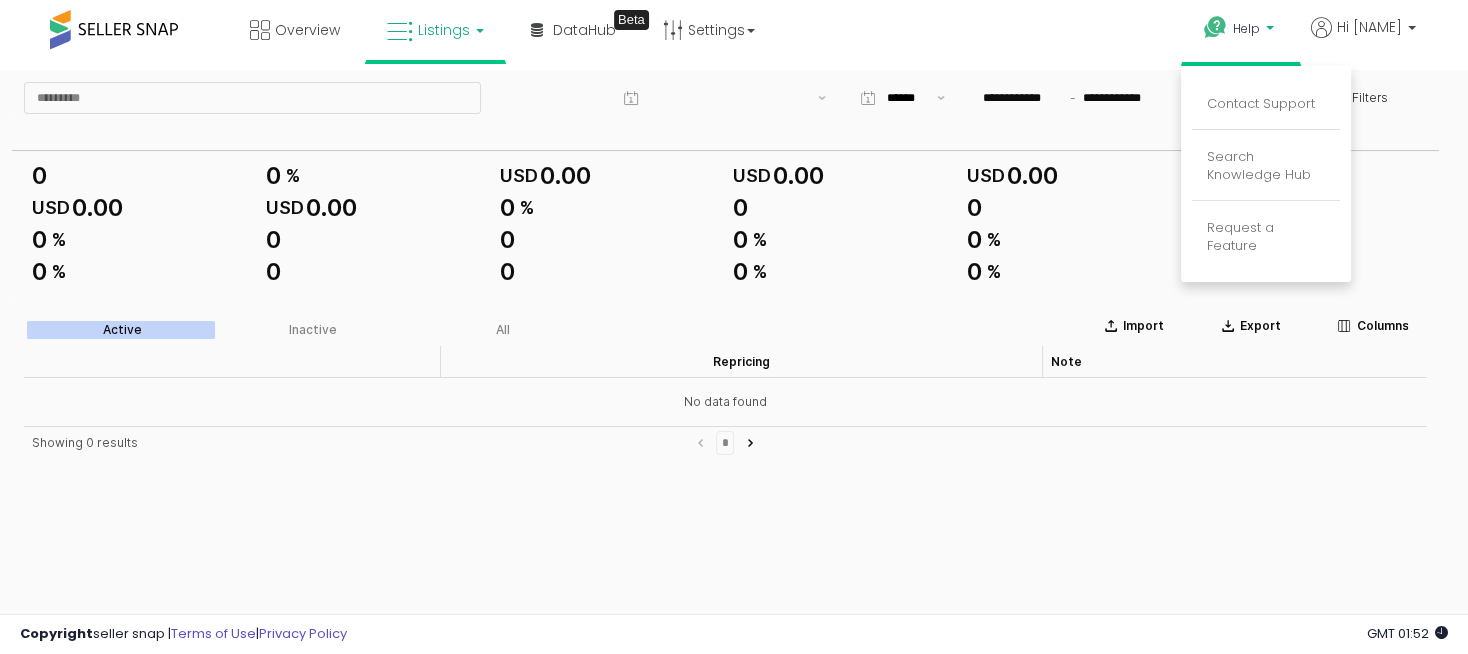 click on "Help" at bounding box center [1246, 28] 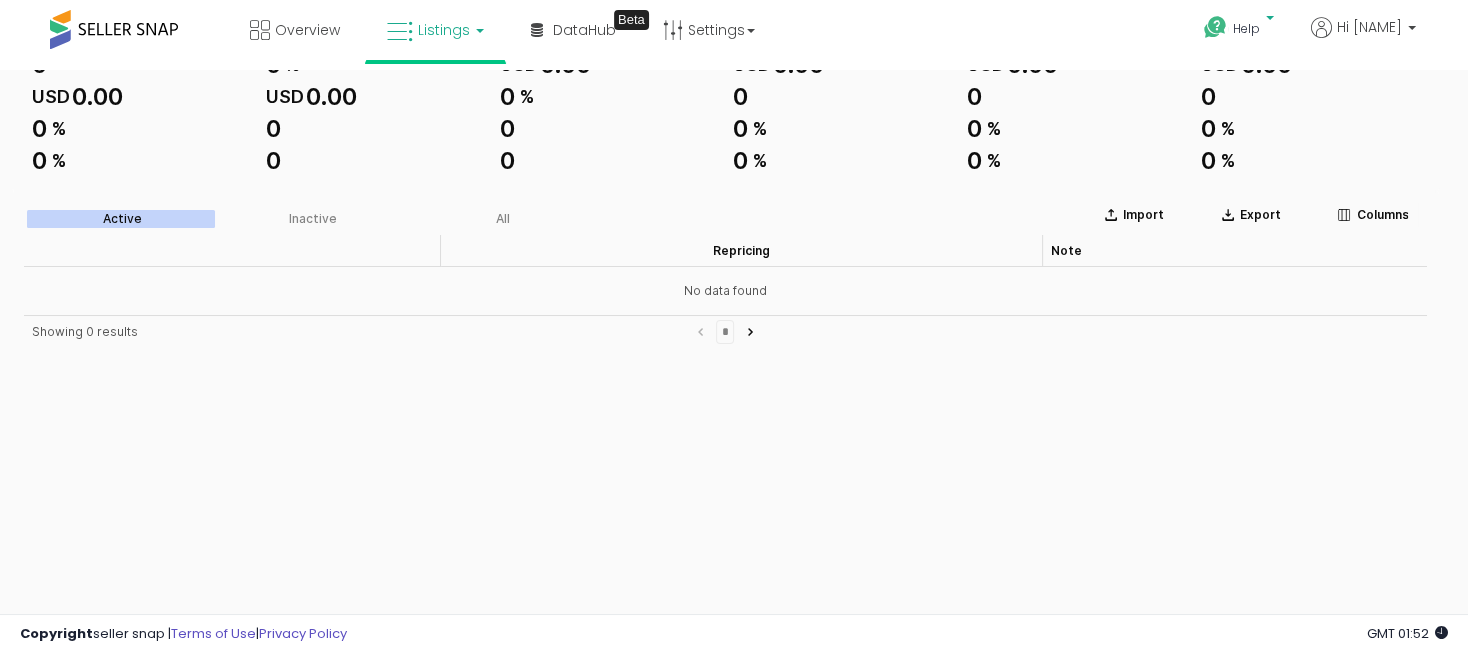 scroll, scrollTop: 0, scrollLeft: 0, axis: both 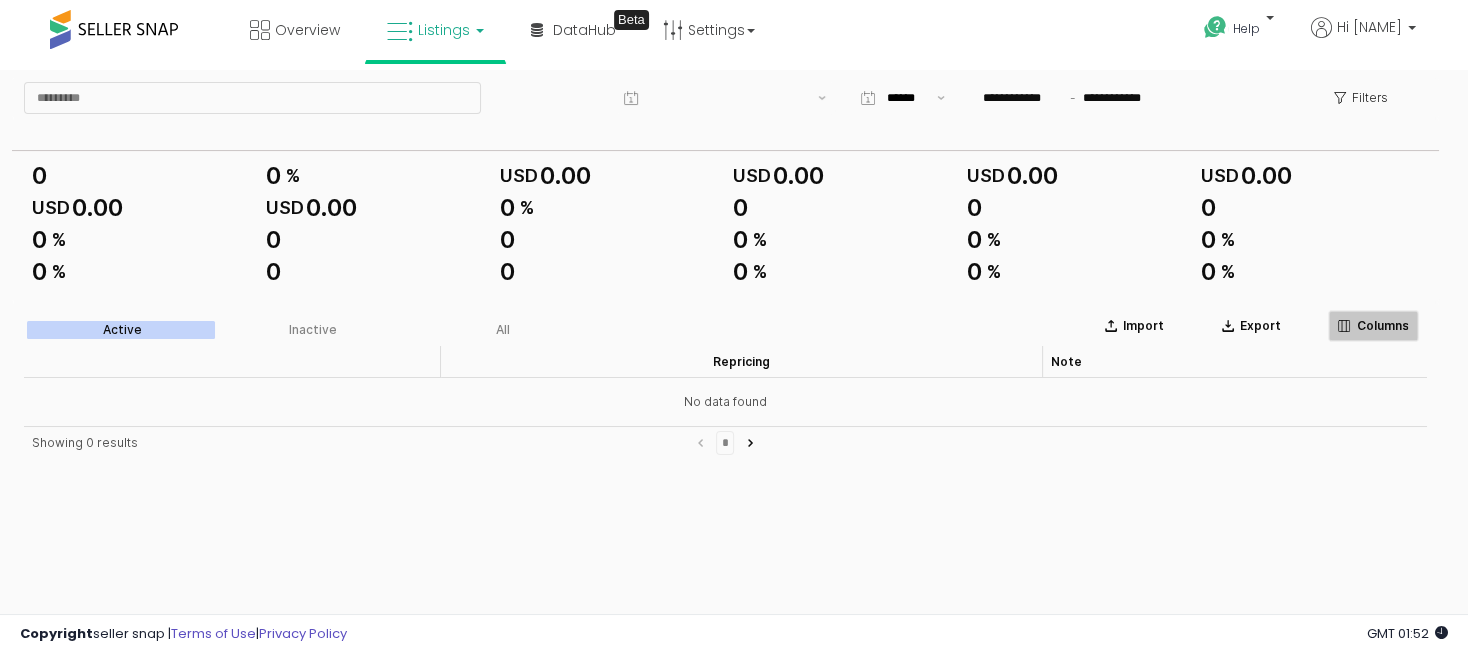 click on "Columns" at bounding box center (1382, 326) 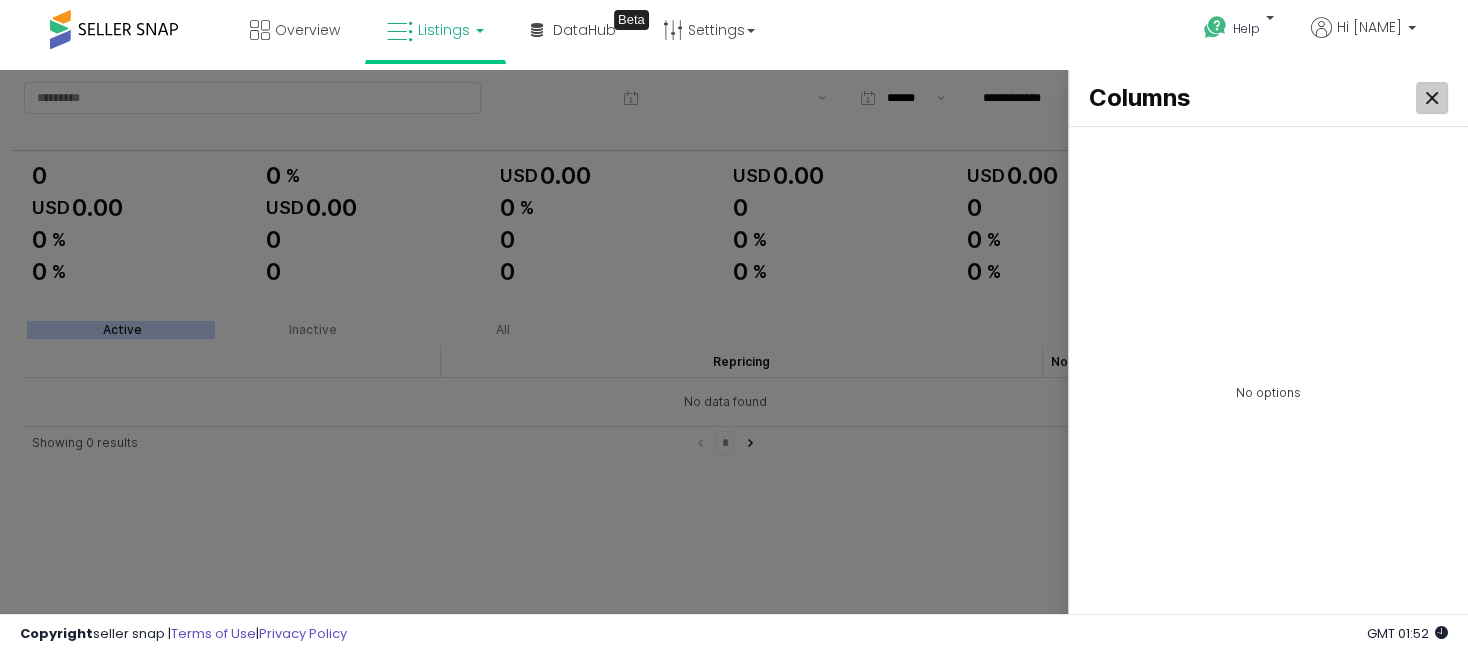 click at bounding box center [1432, 98] 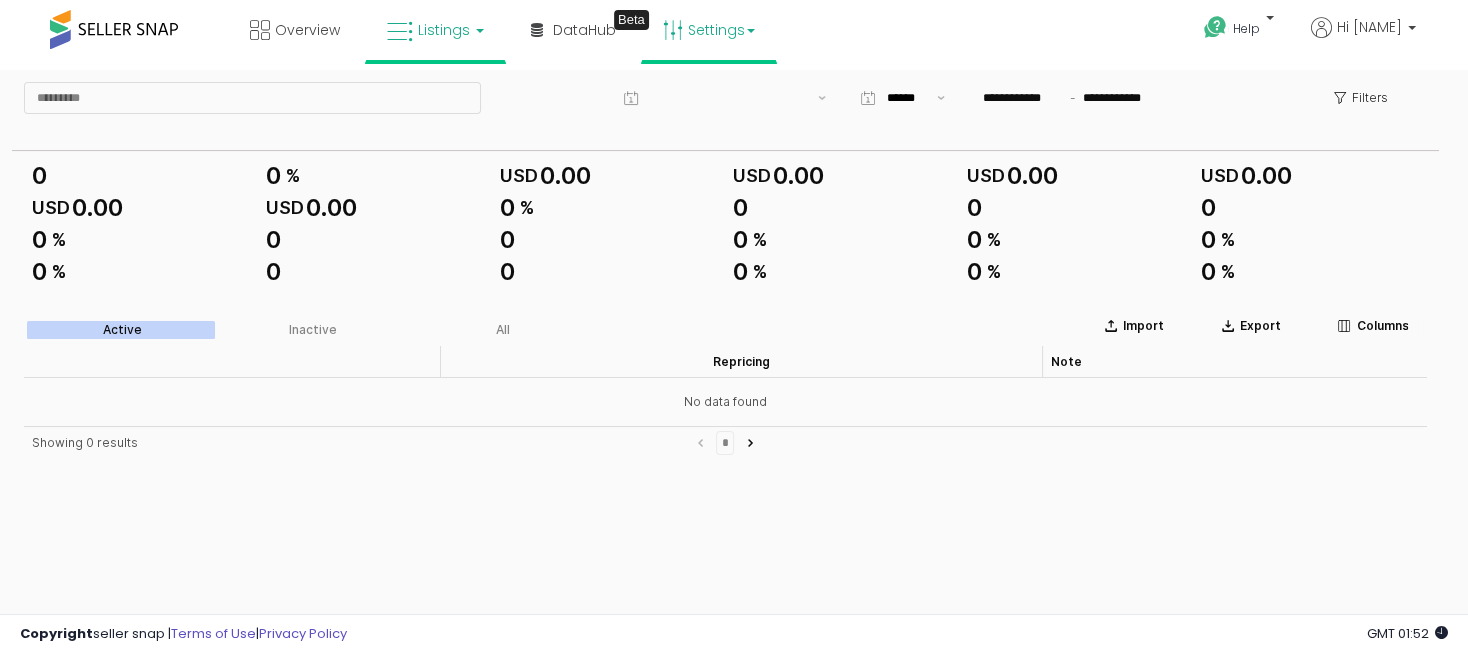 click on "Settings" at bounding box center (709, 30) 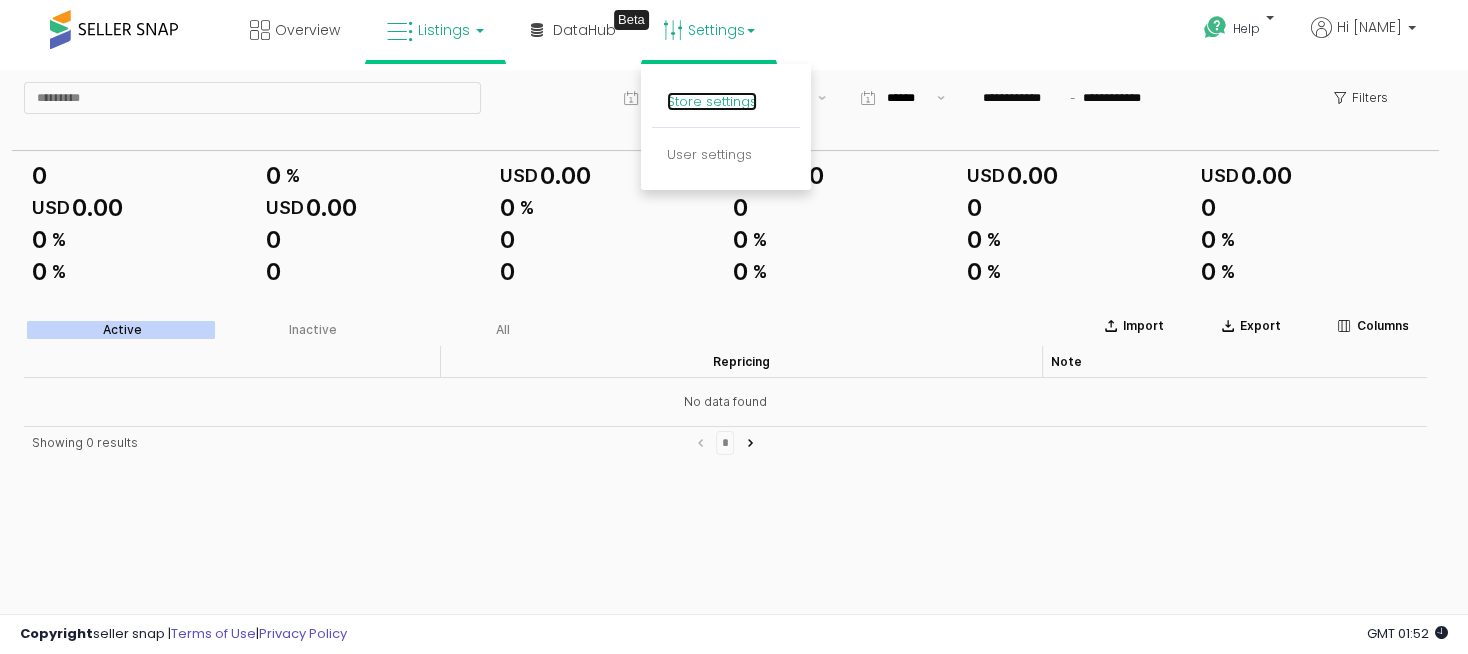 click on "Store
settings" at bounding box center [712, 101] 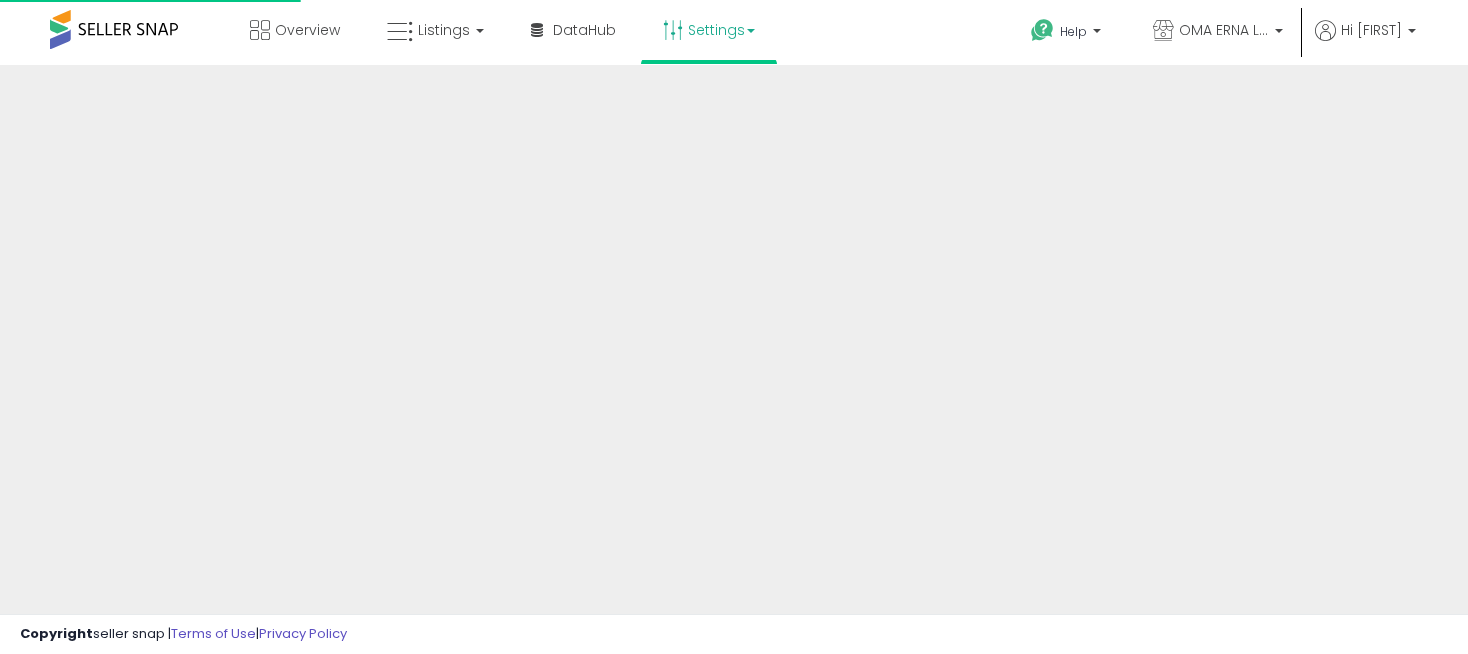 scroll, scrollTop: 0, scrollLeft: 0, axis: both 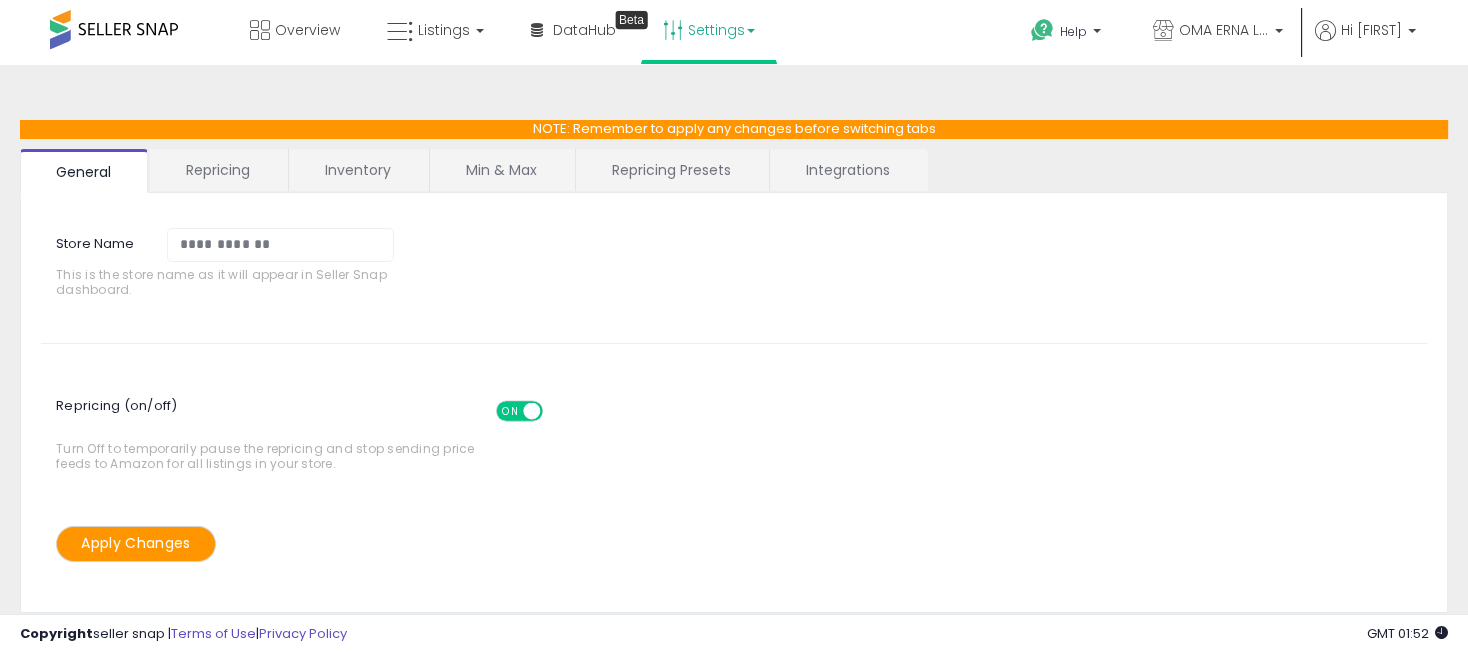 click on "Integrations" at bounding box center [848, 170] 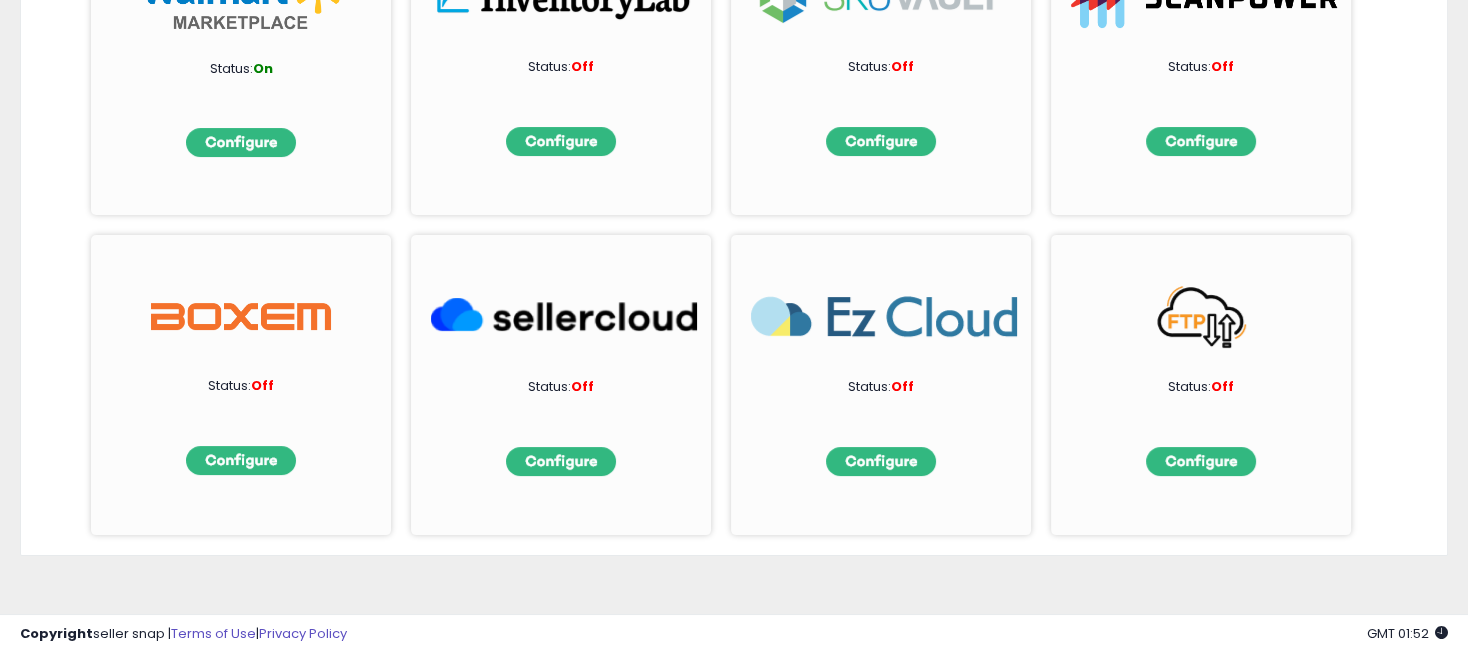 scroll, scrollTop: 324, scrollLeft: 0, axis: vertical 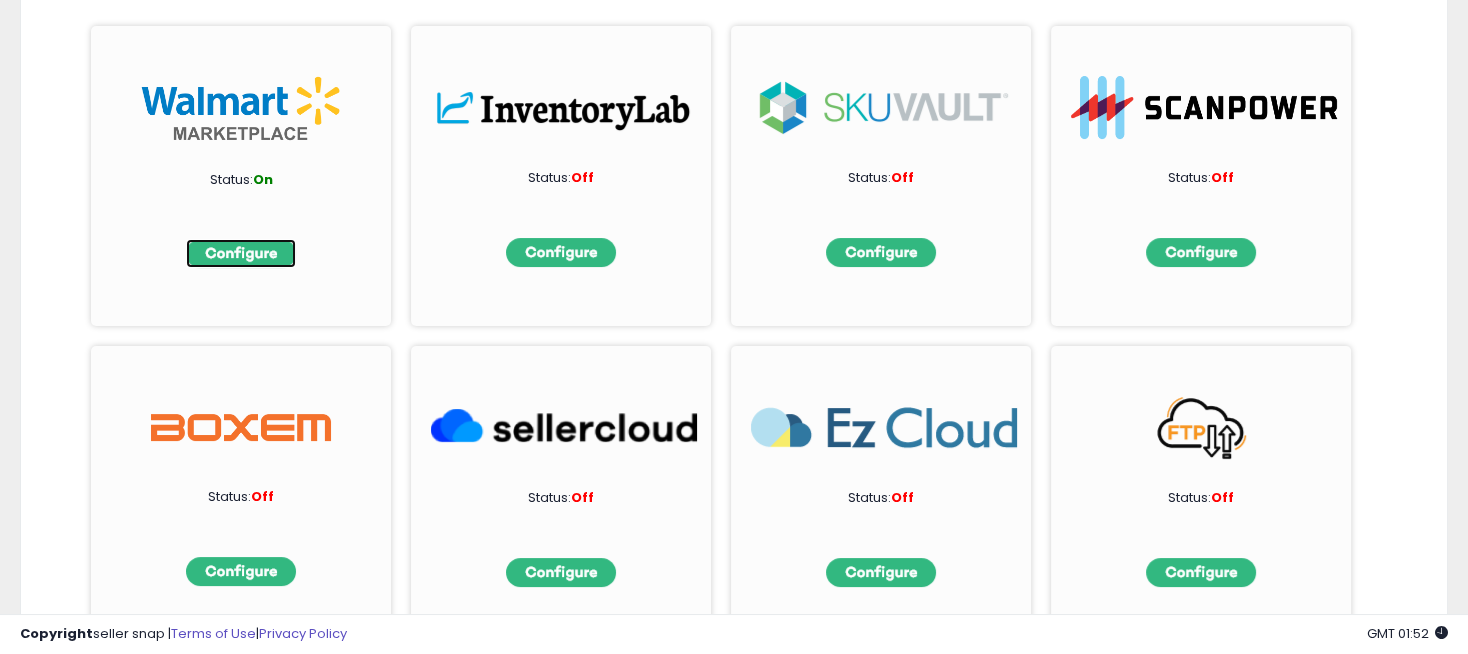 click at bounding box center [241, 253] 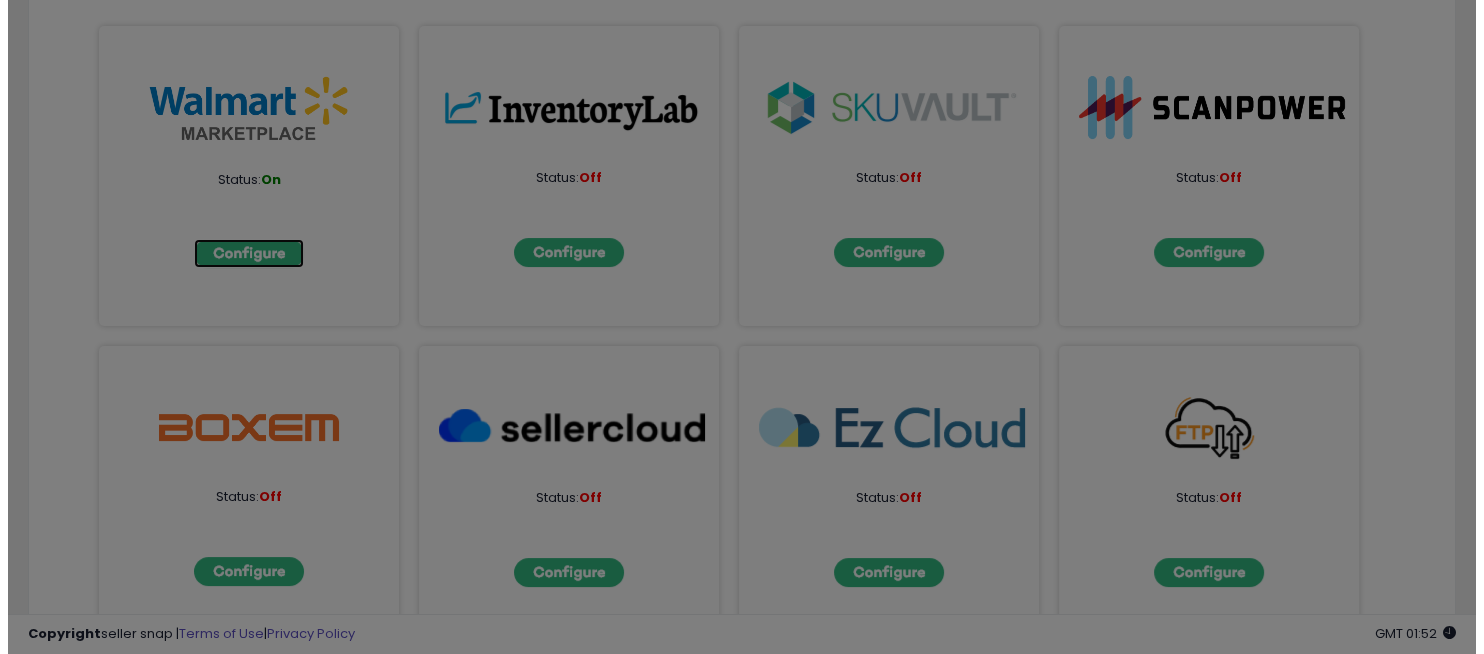 scroll, scrollTop: 0, scrollLeft: 0, axis: both 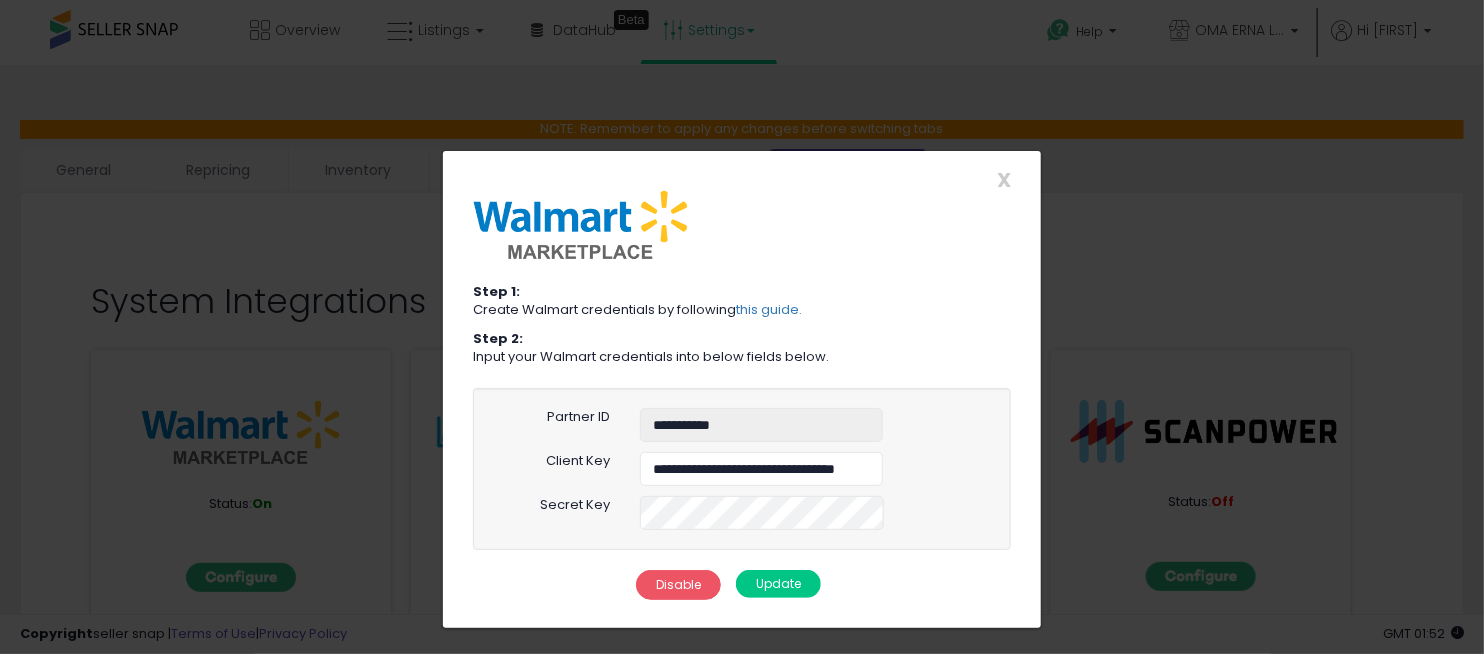 click on "Update" at bounding box center [778, 584] 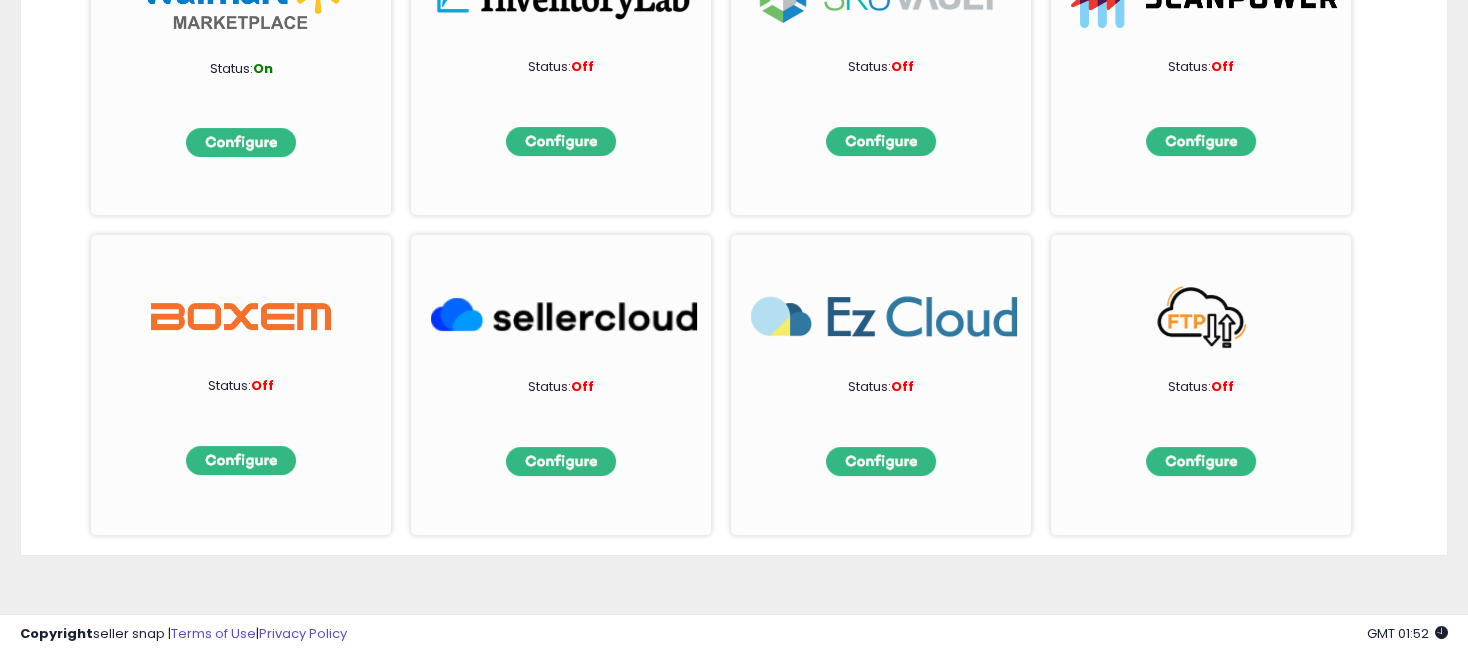 scroll, scrollTop: 0, scrollLeft: 0, axis: both 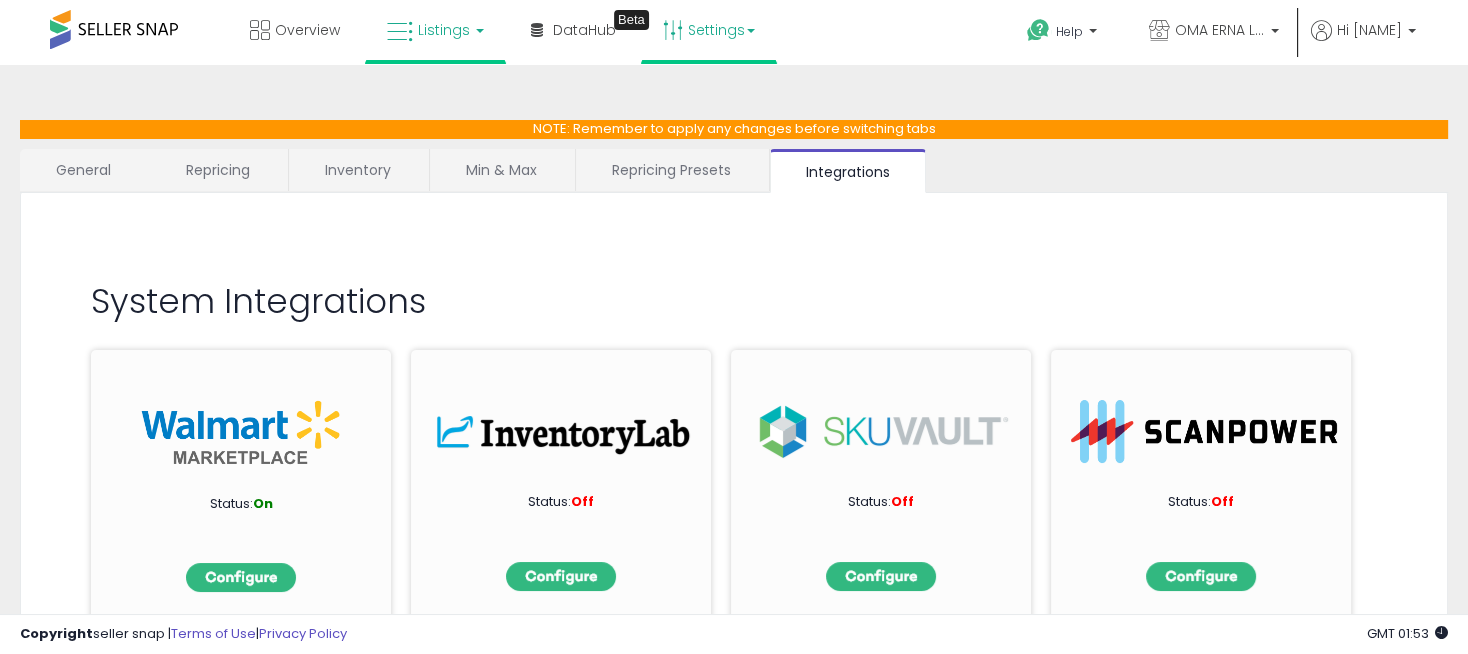 click on "Listings" at bounding box center (435, 30) 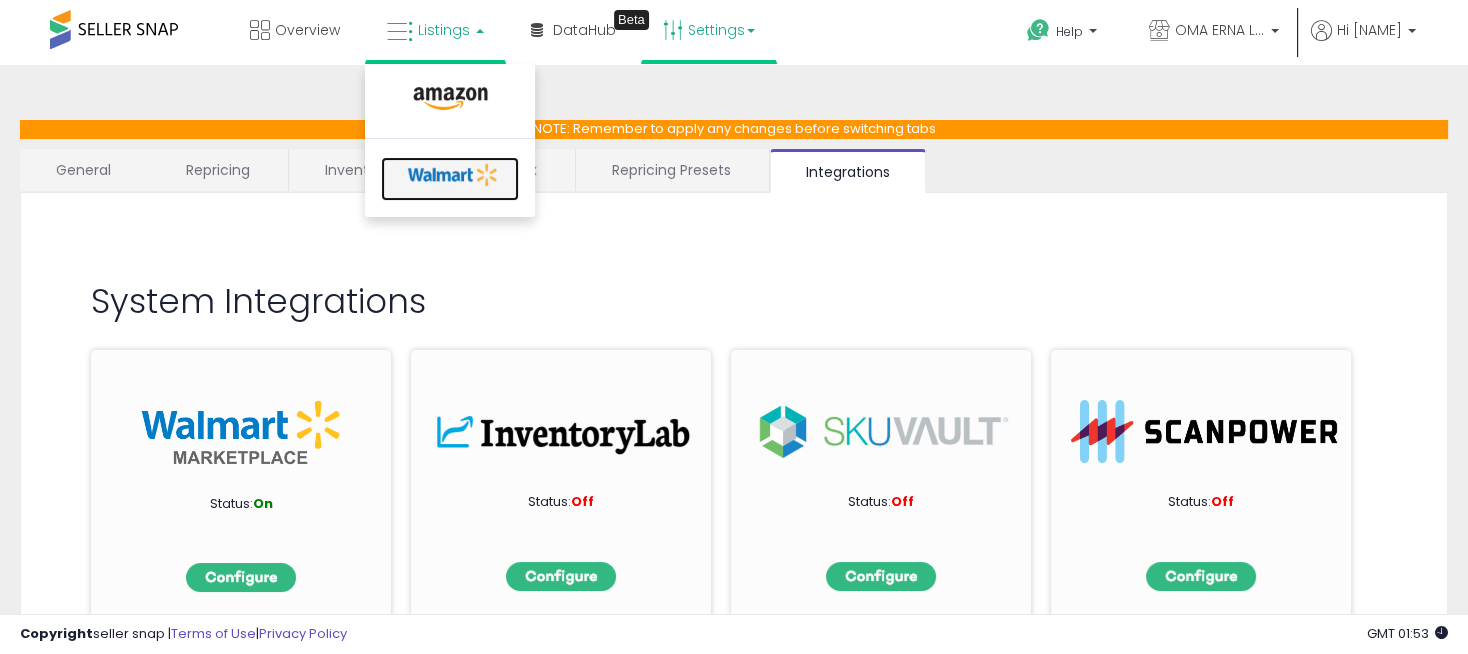 click at bounding box center (453, 175) 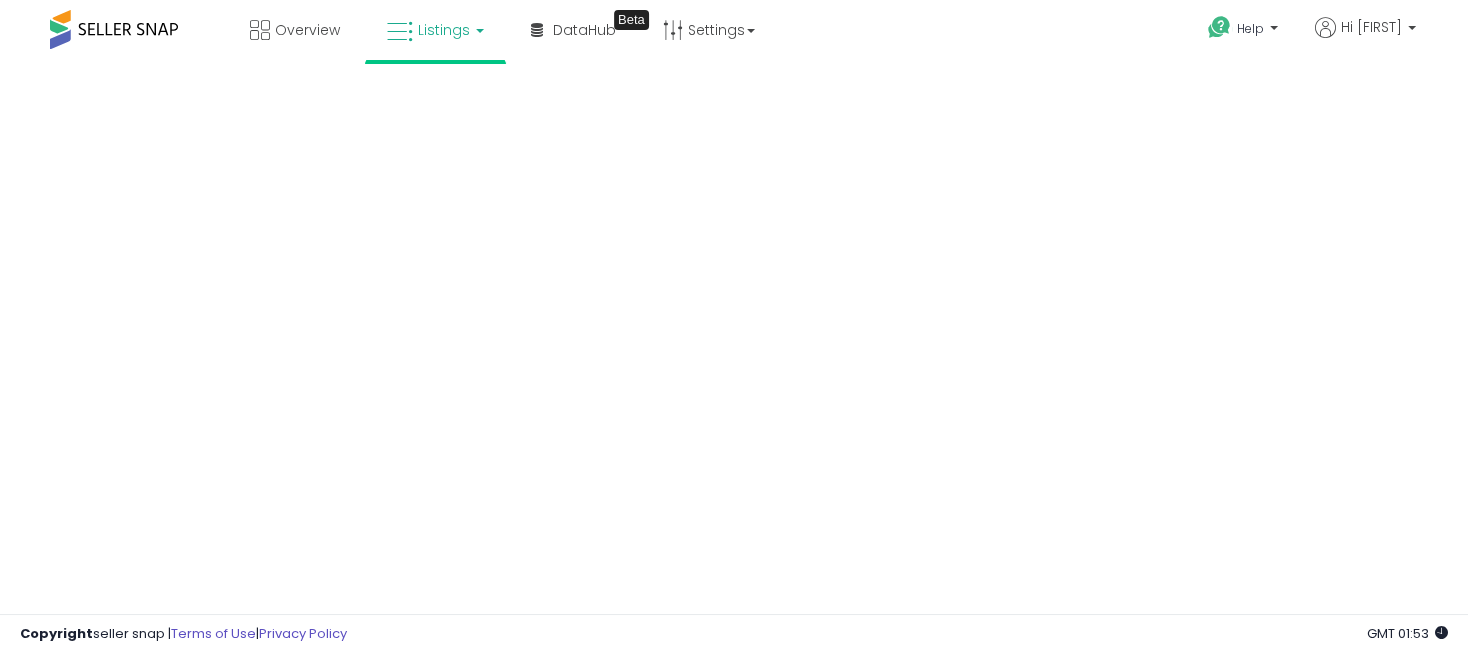 scroll, scrollTop: 0, scrollLeft: 0, axis: both 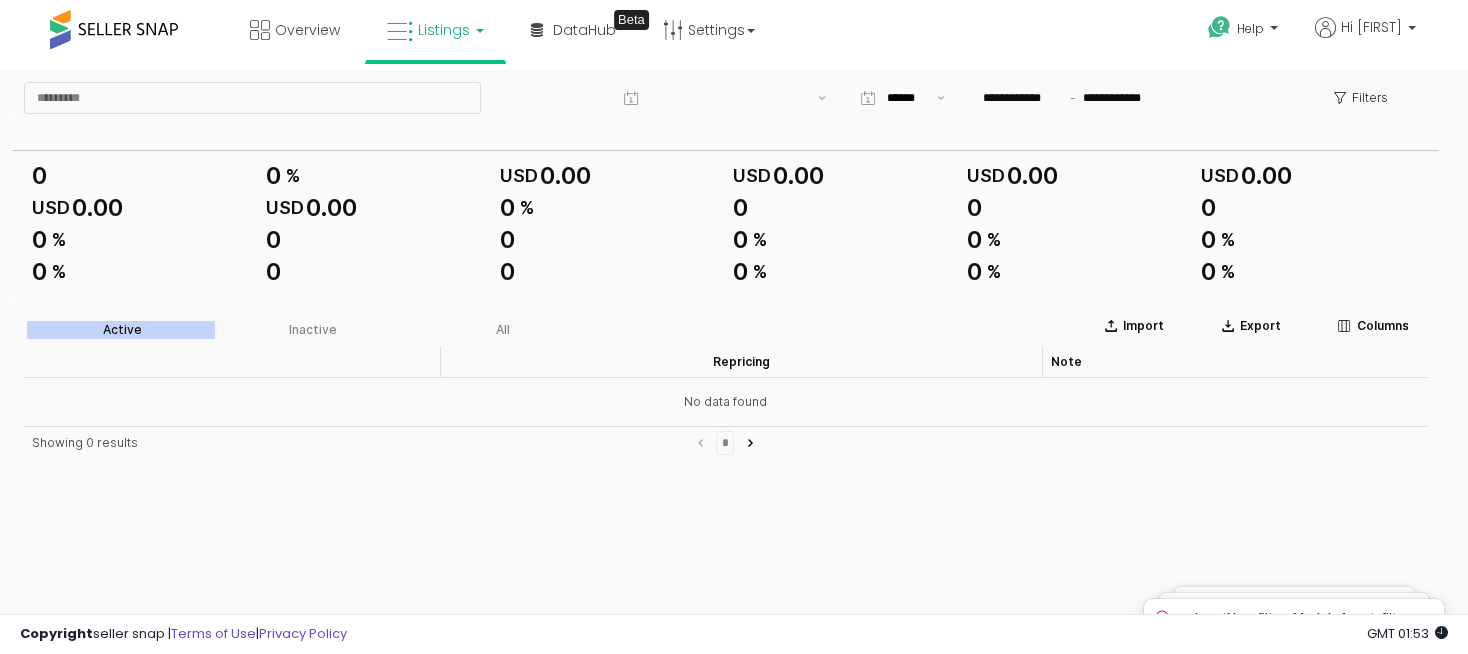 click on "Active" at bounding box center [122, 330] 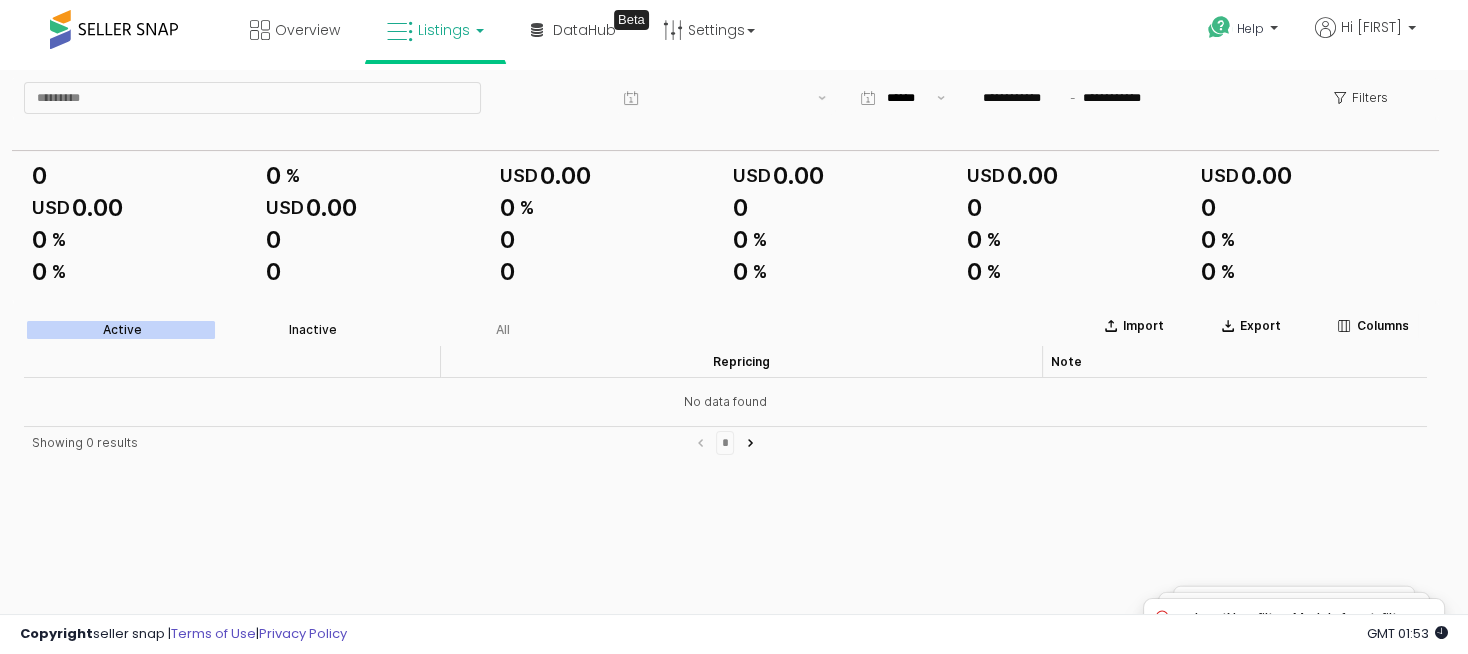 click on "Inactive" at bounding box center [312, 330] 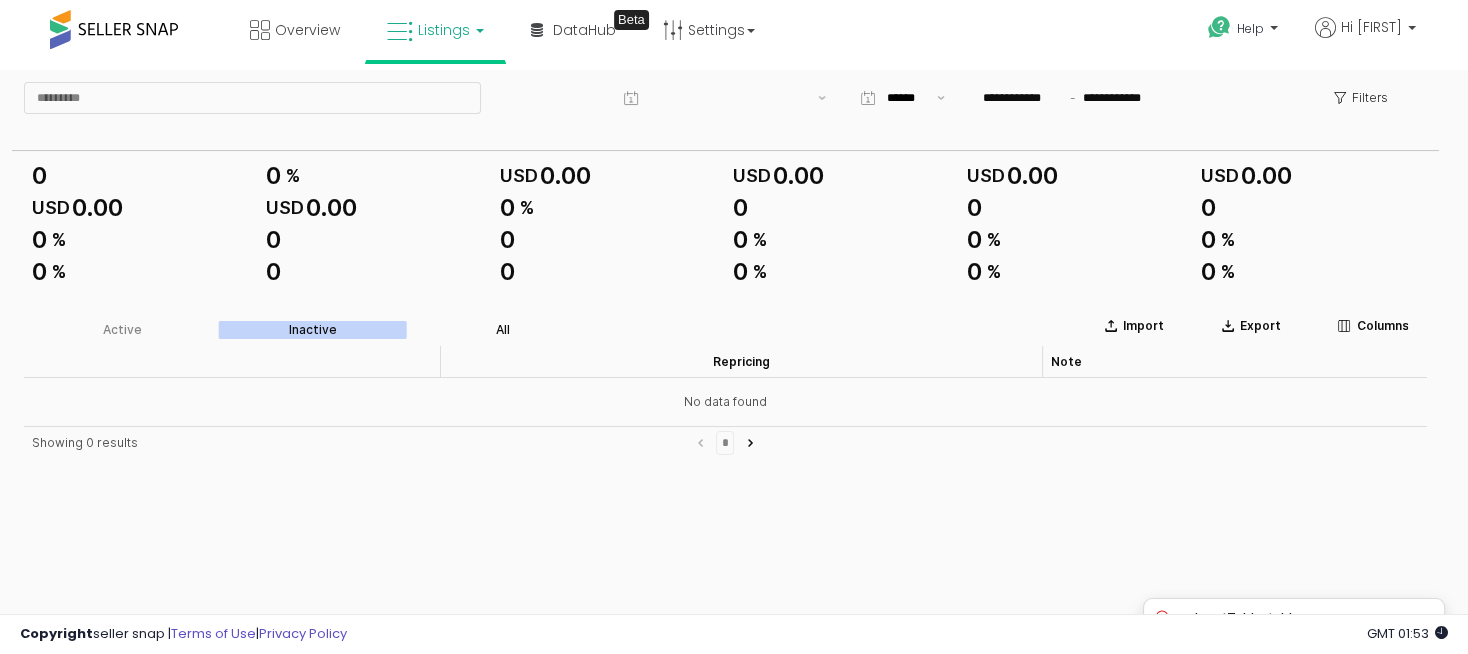 click on "All" at bounding box center (503, 330) 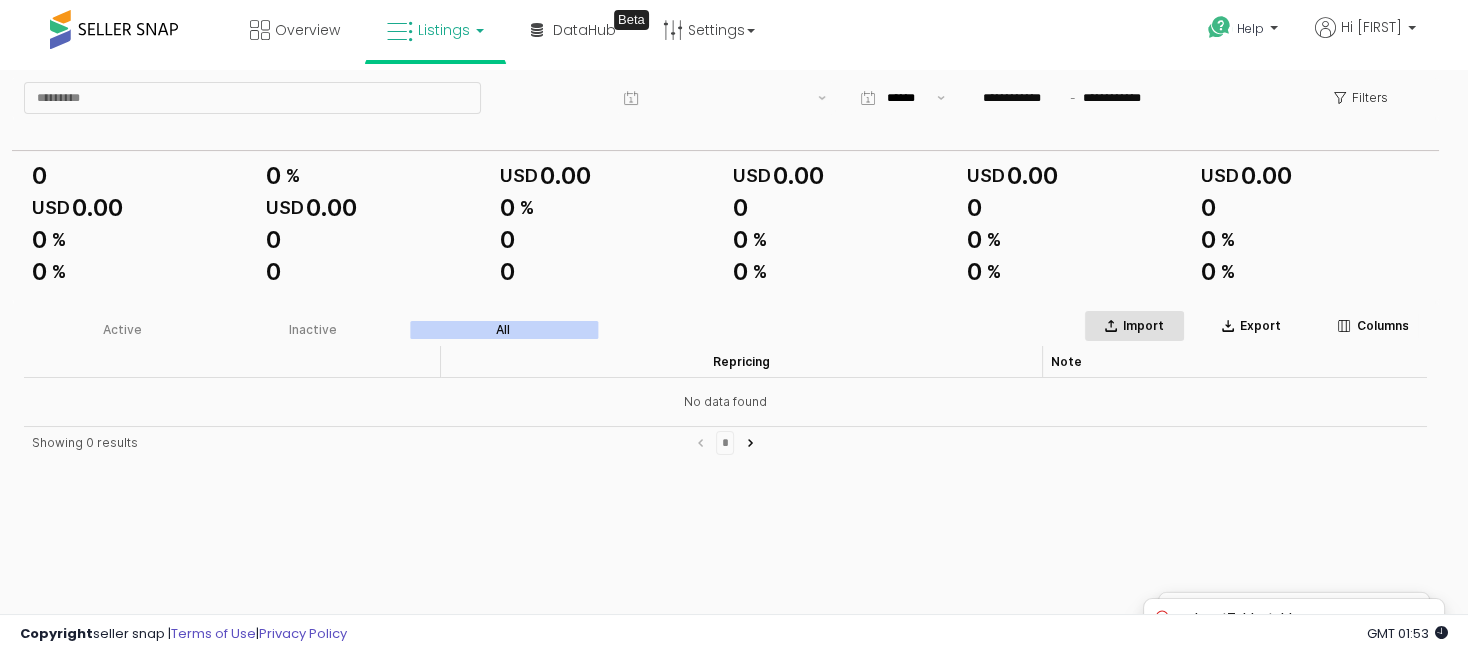 click 